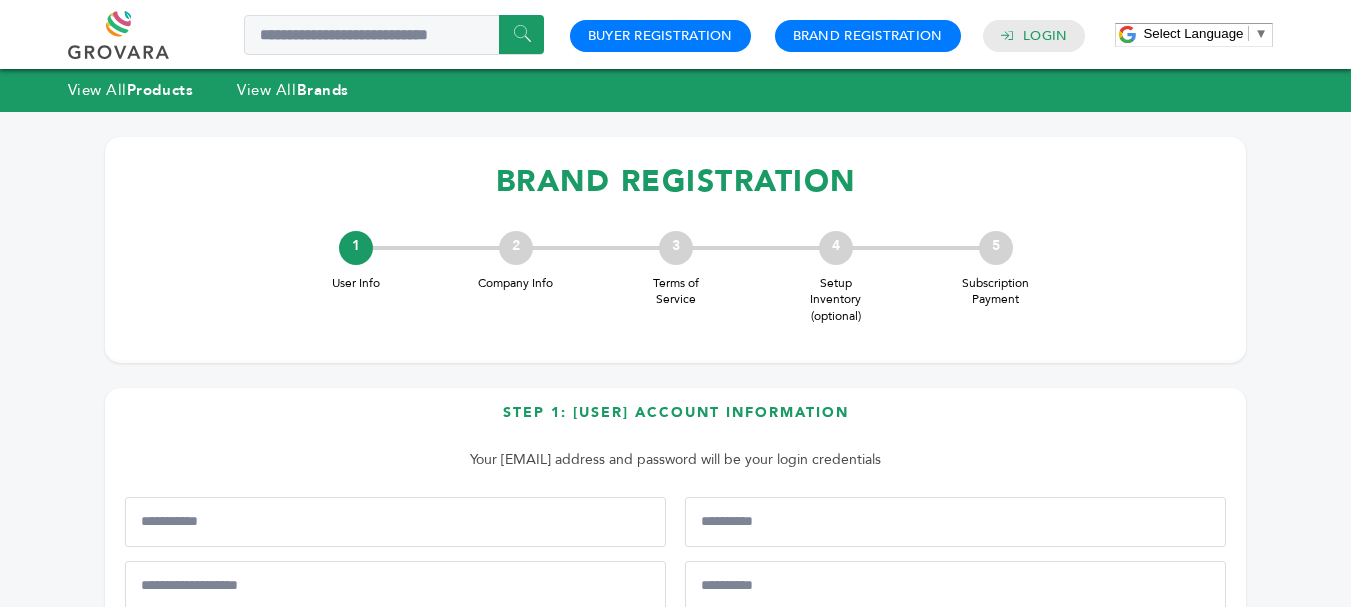 scroll, scrollTop: 0, scrollLeft: 0, axis: both 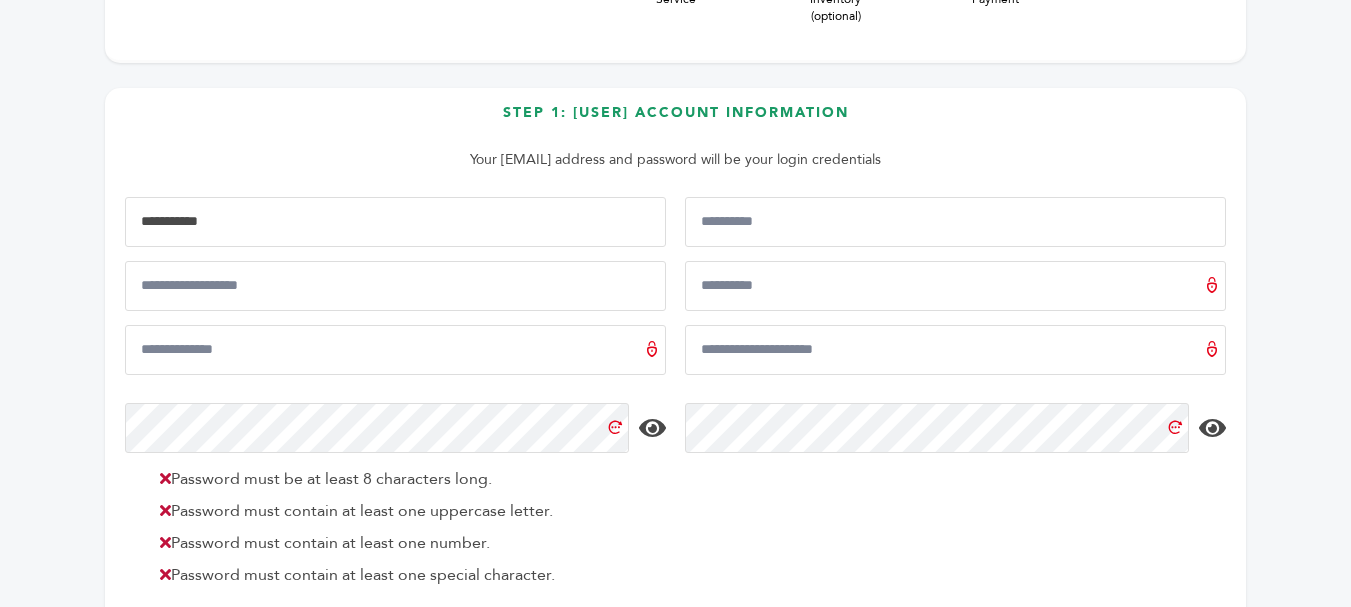 click at bounding box center [395, 222] 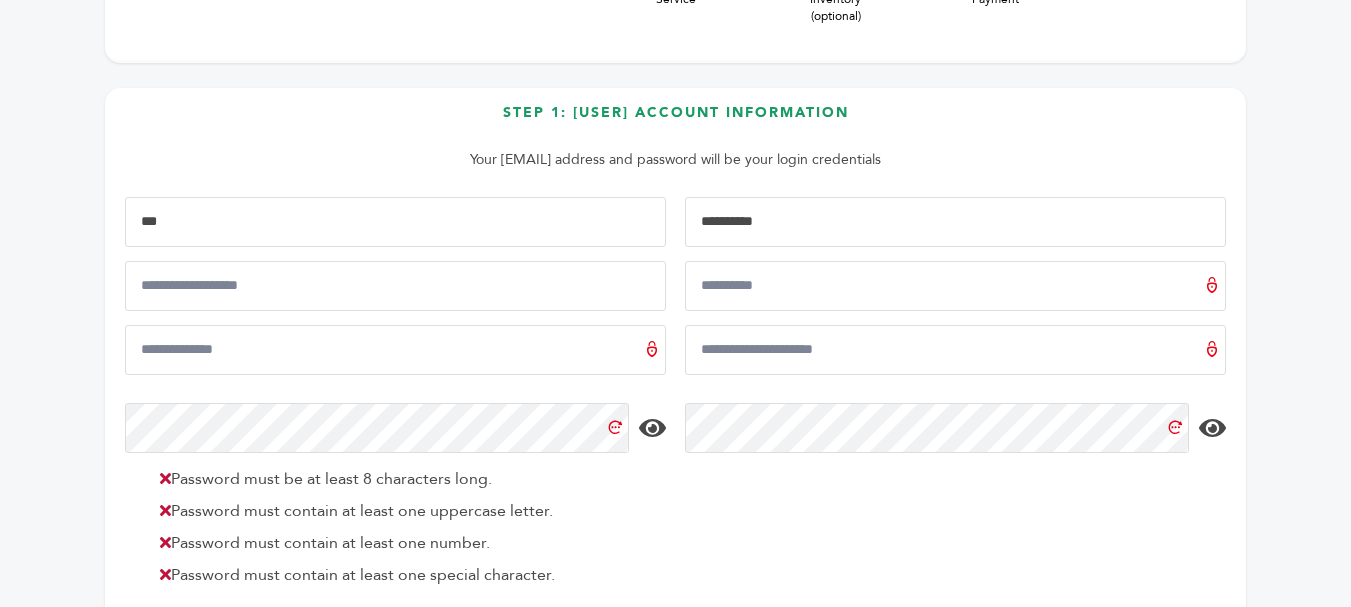 type on "****" 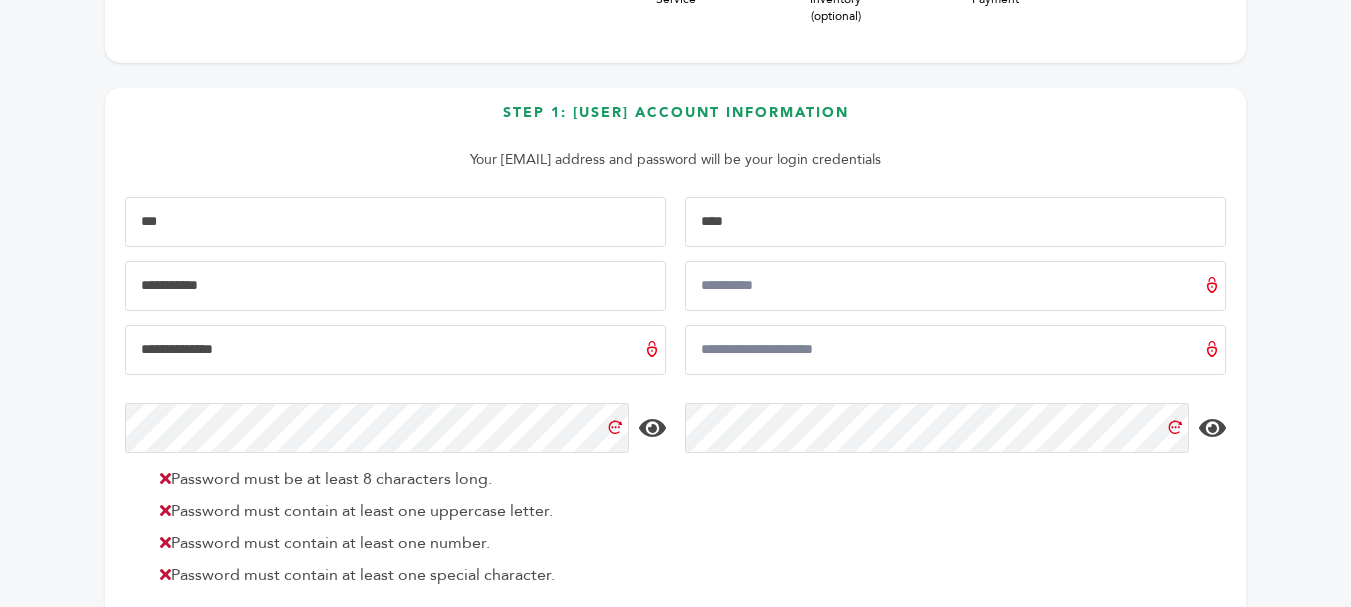 type on "**********" 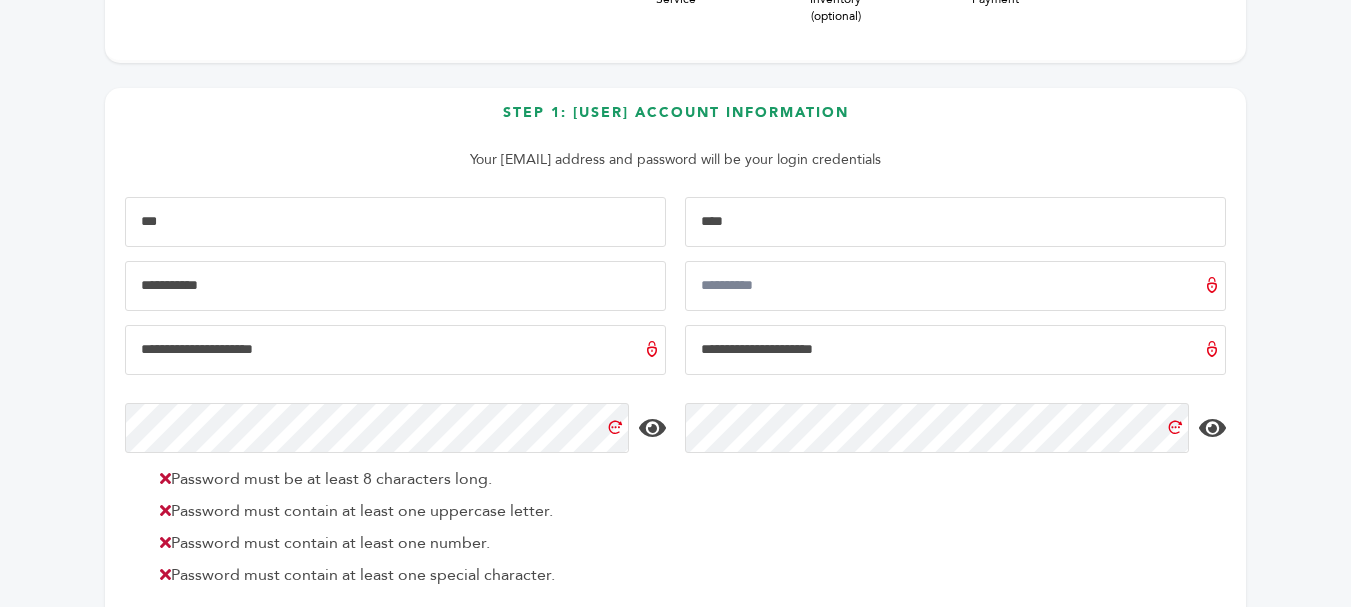 type on "**********" 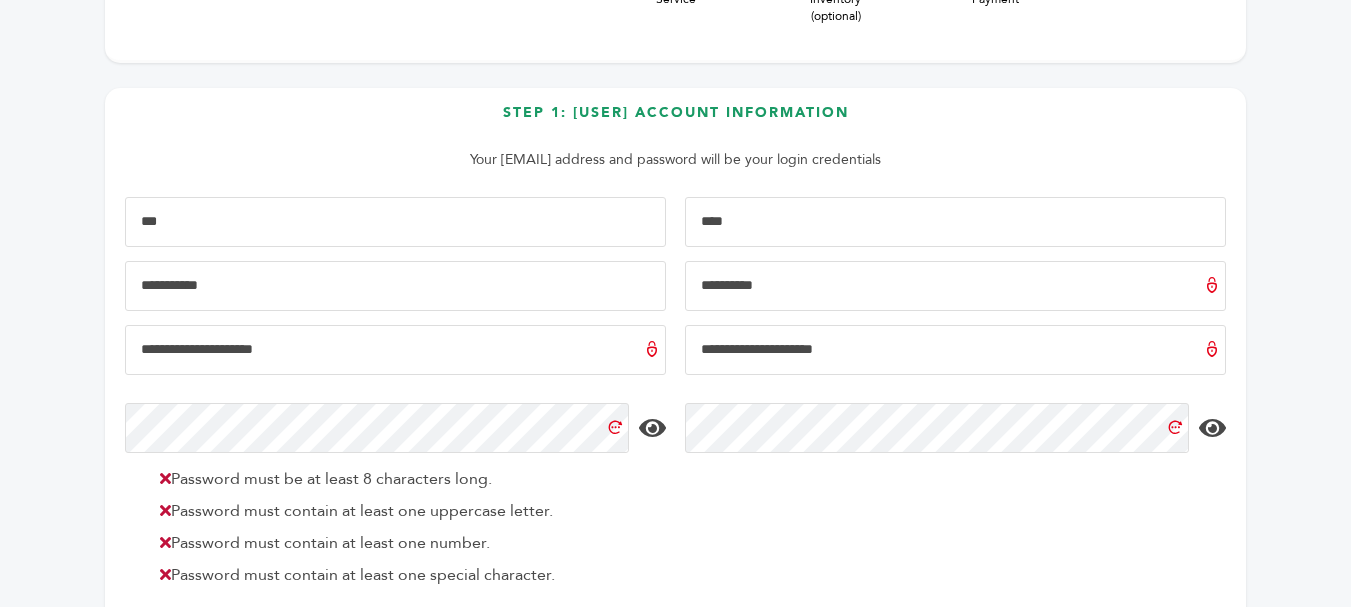 click at bounding box center (955, 286) 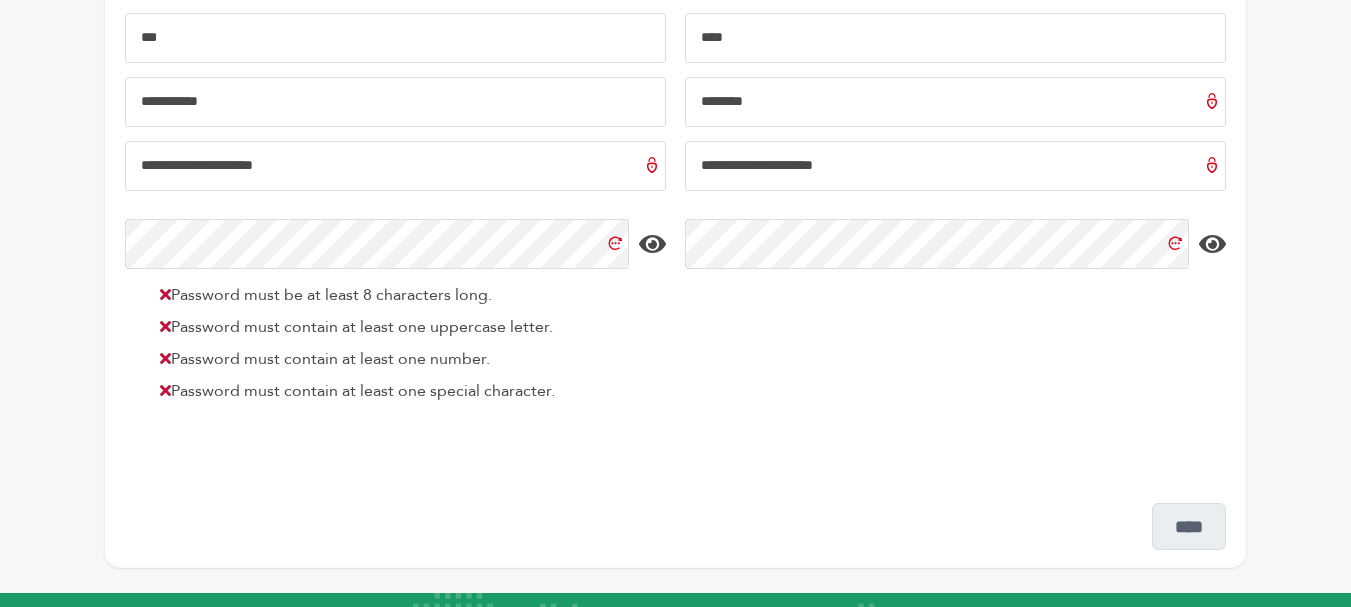 scroll, scrollTop: 500, scrollLeft: 0, axis: vertical 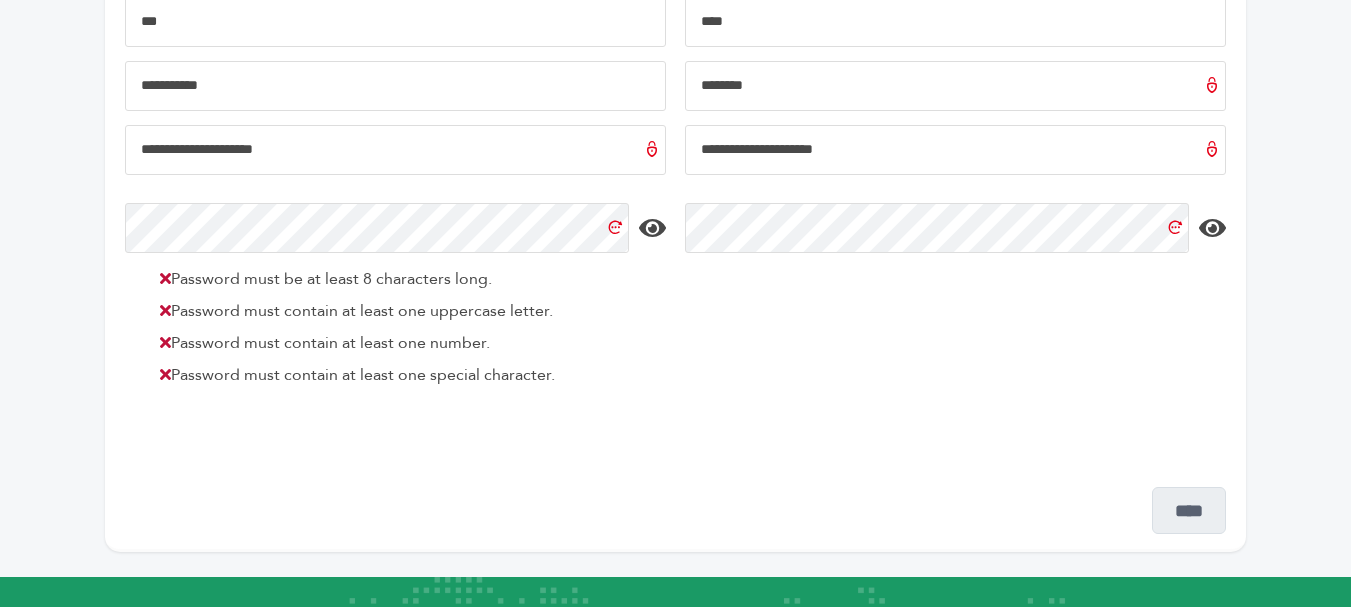 type on "********" 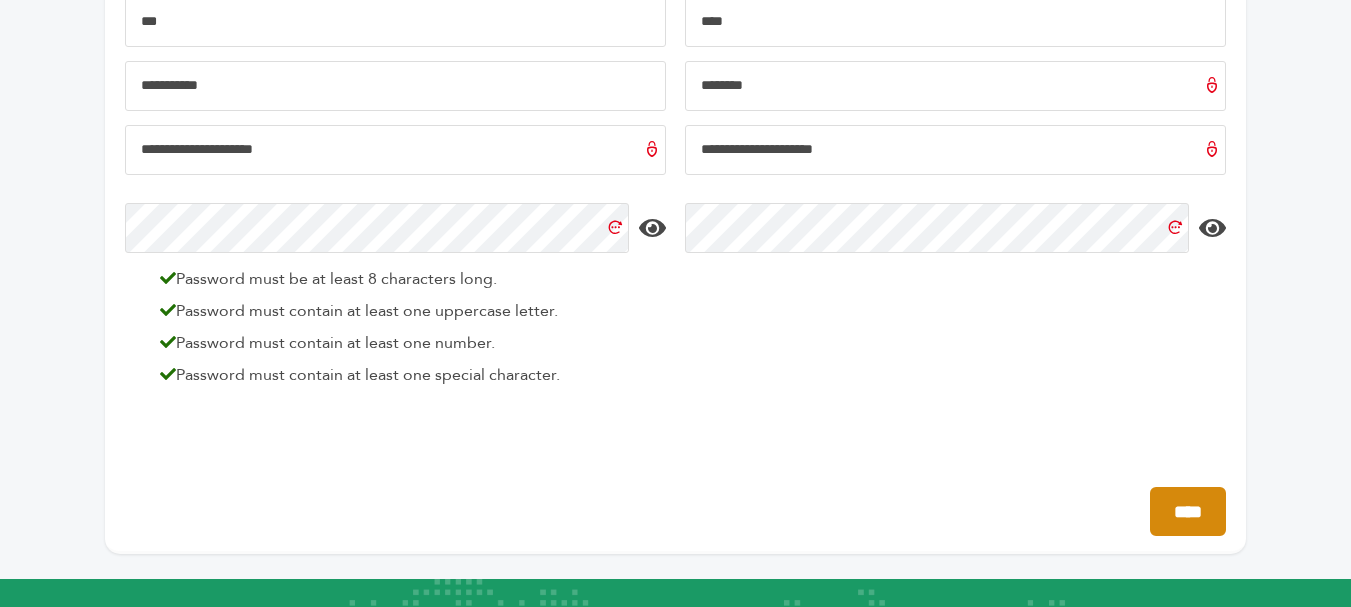 click on "****" at bounding box center (1188, 511) 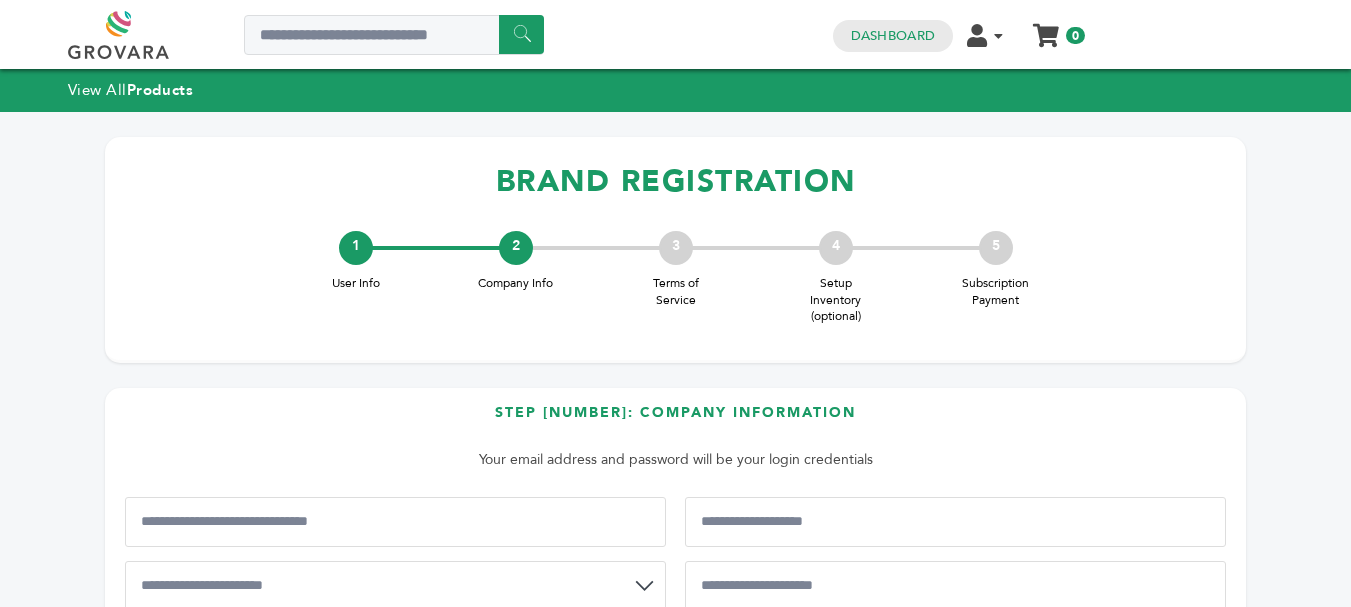 scroll, scrollTop: 0, scrollLeft: 0, axis: both 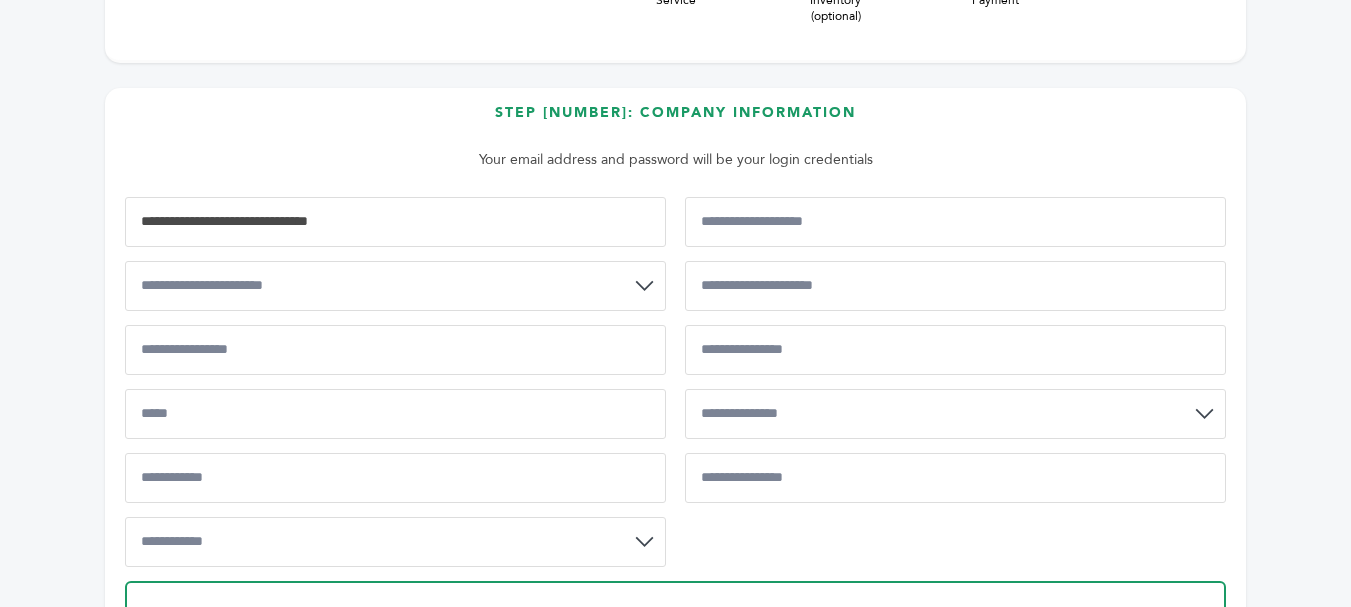 click at bounding box center [395, 222] 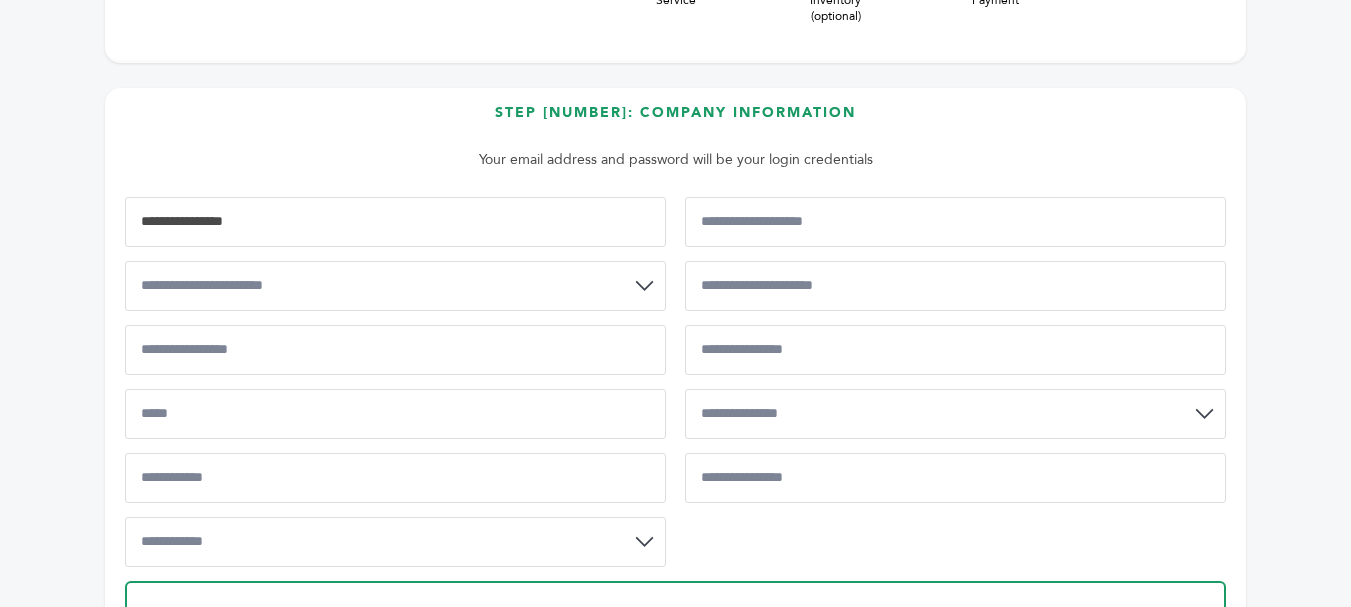 type on "**********" 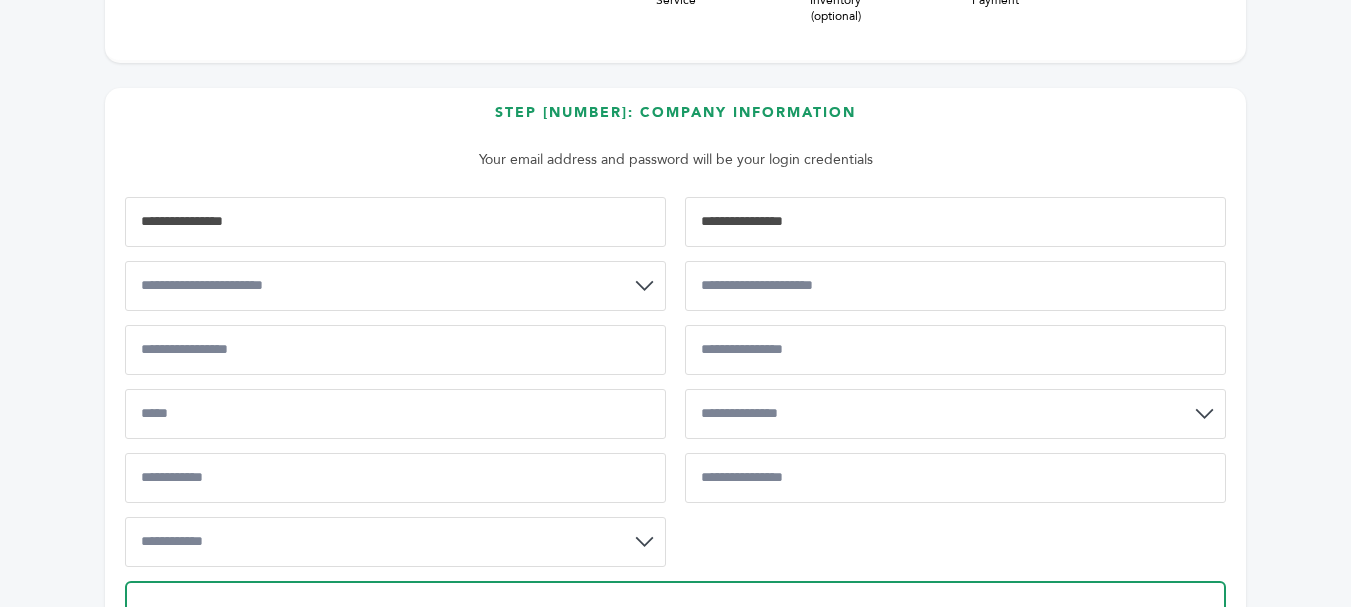 select on "**" 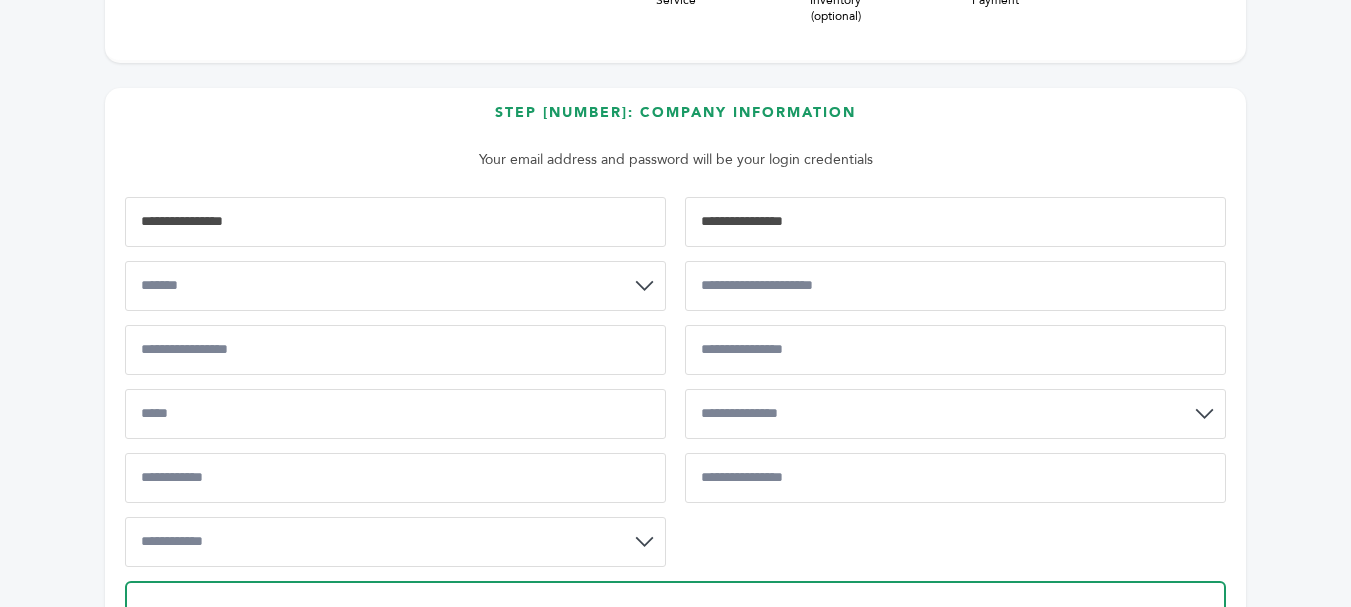type on "**********" 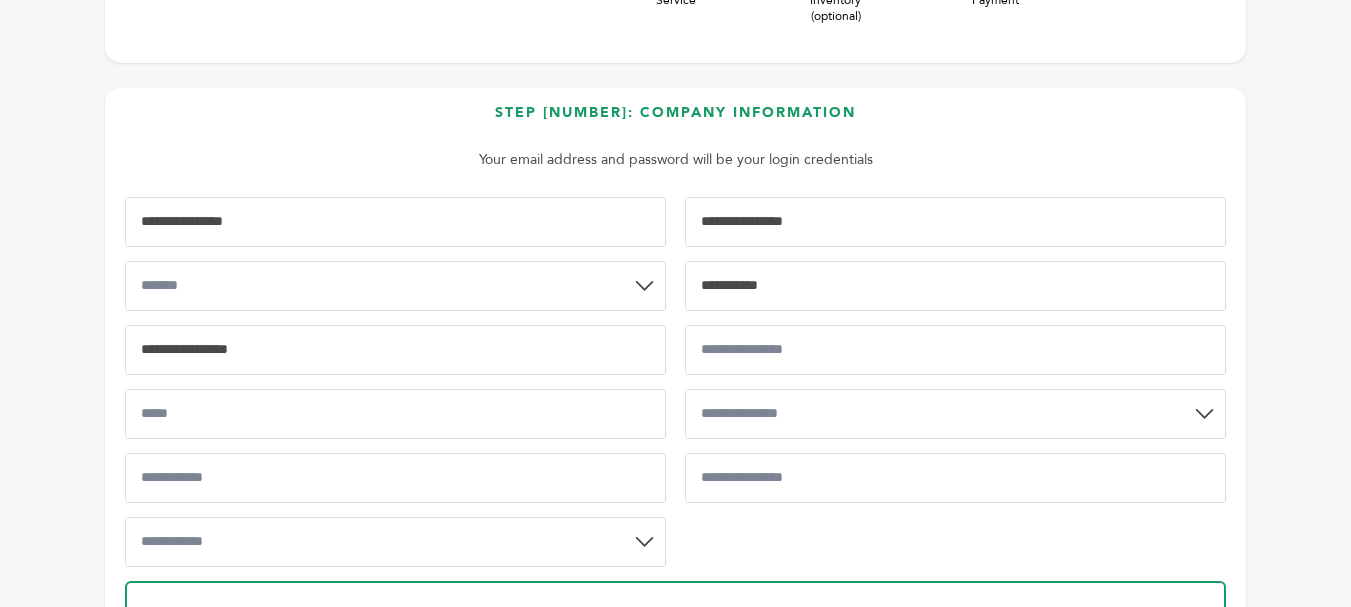 type on "**********" 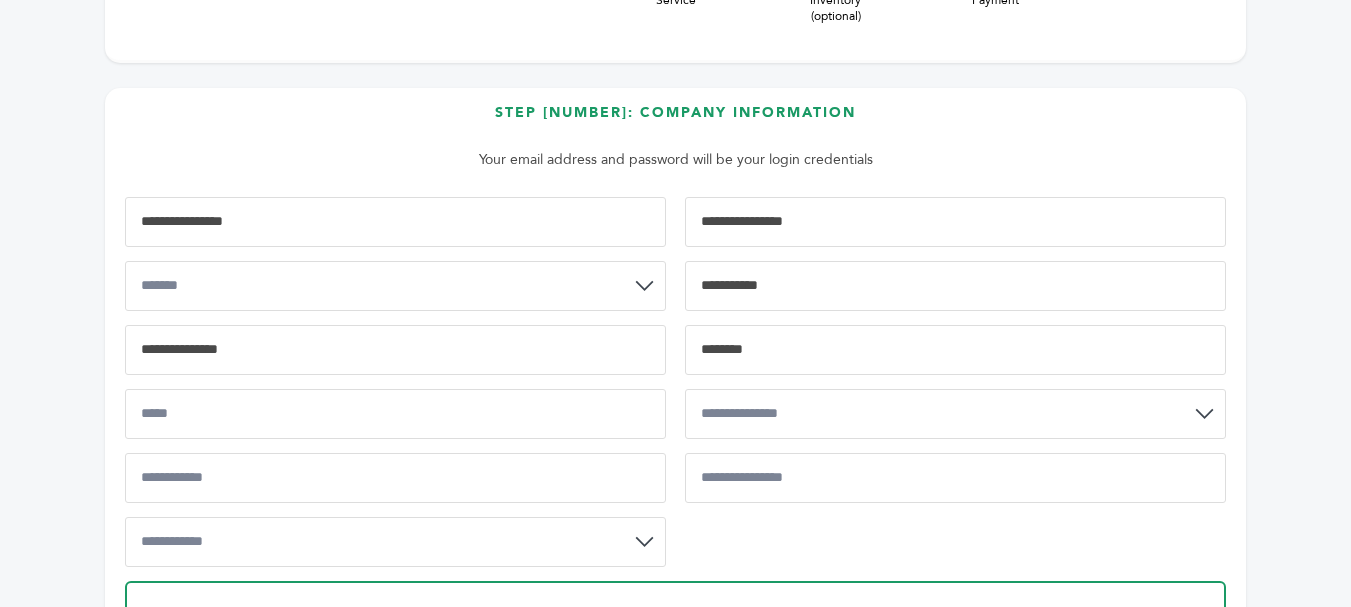type on "********" 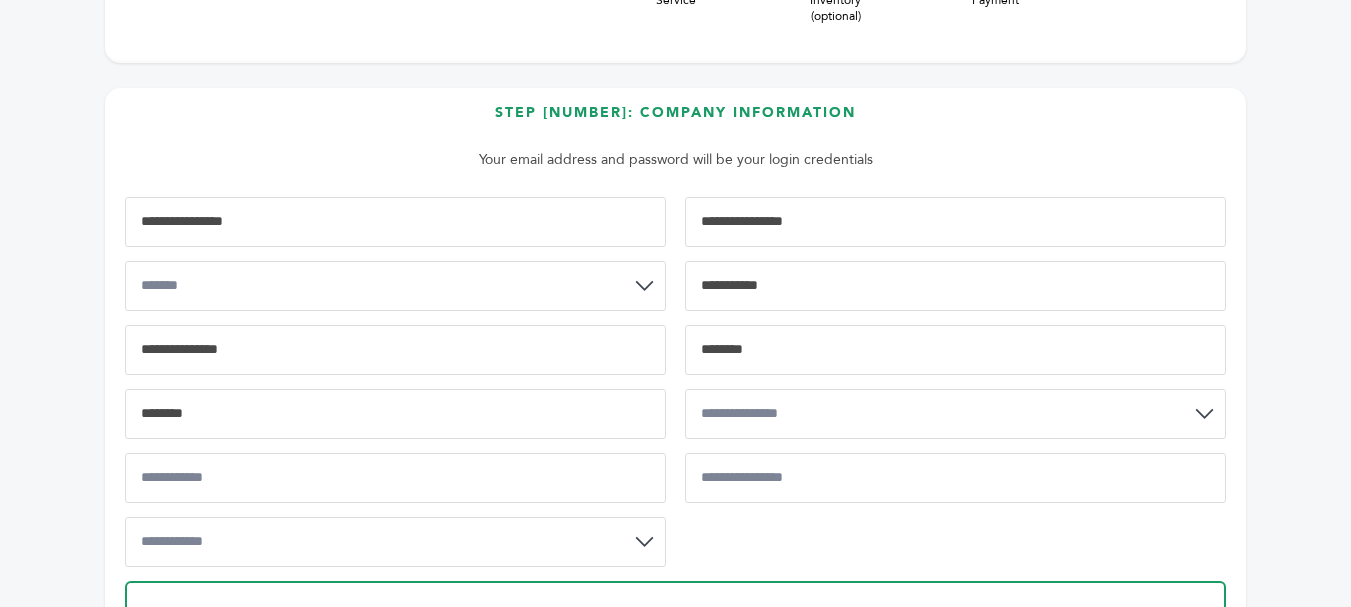 type on "********" 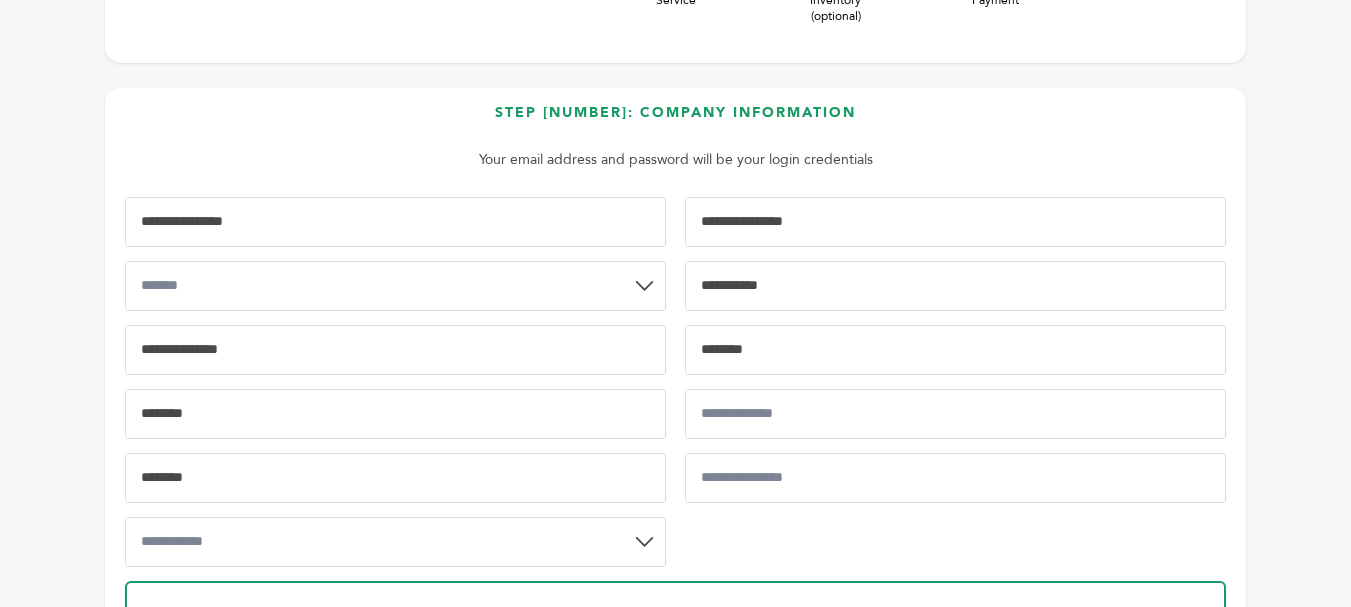 scroll, scrollTop: 400, scrollLeft: 0, axis: vertical 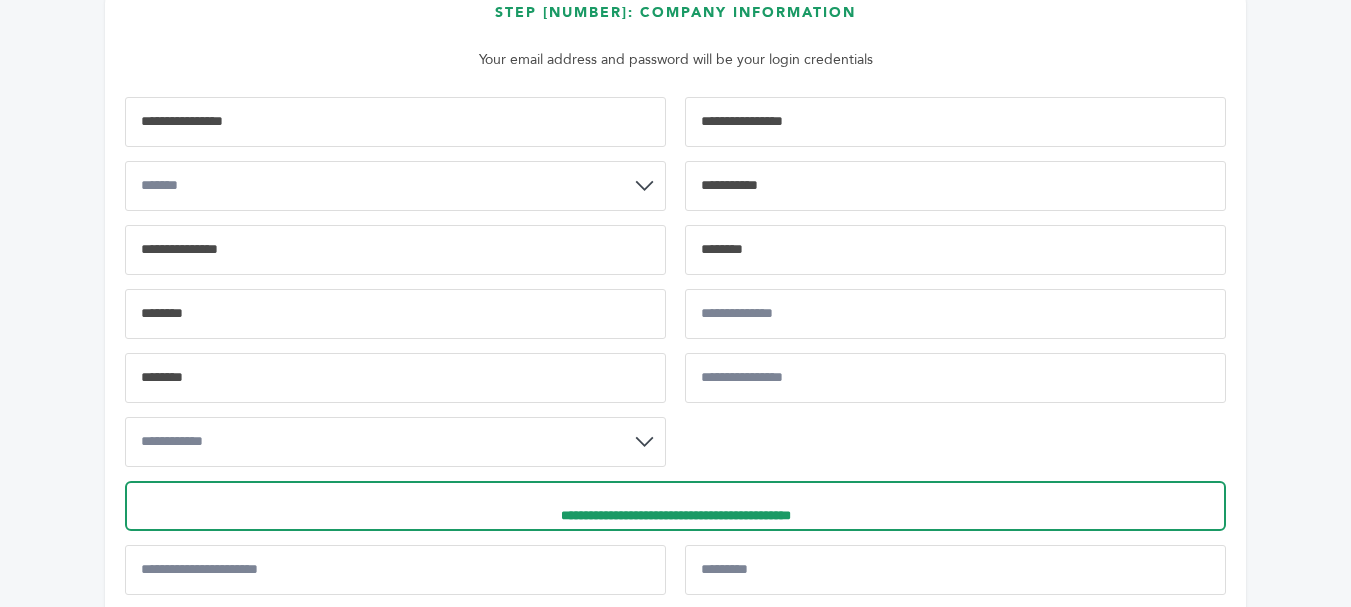 click on "**********" at bounding box center [955, 122] 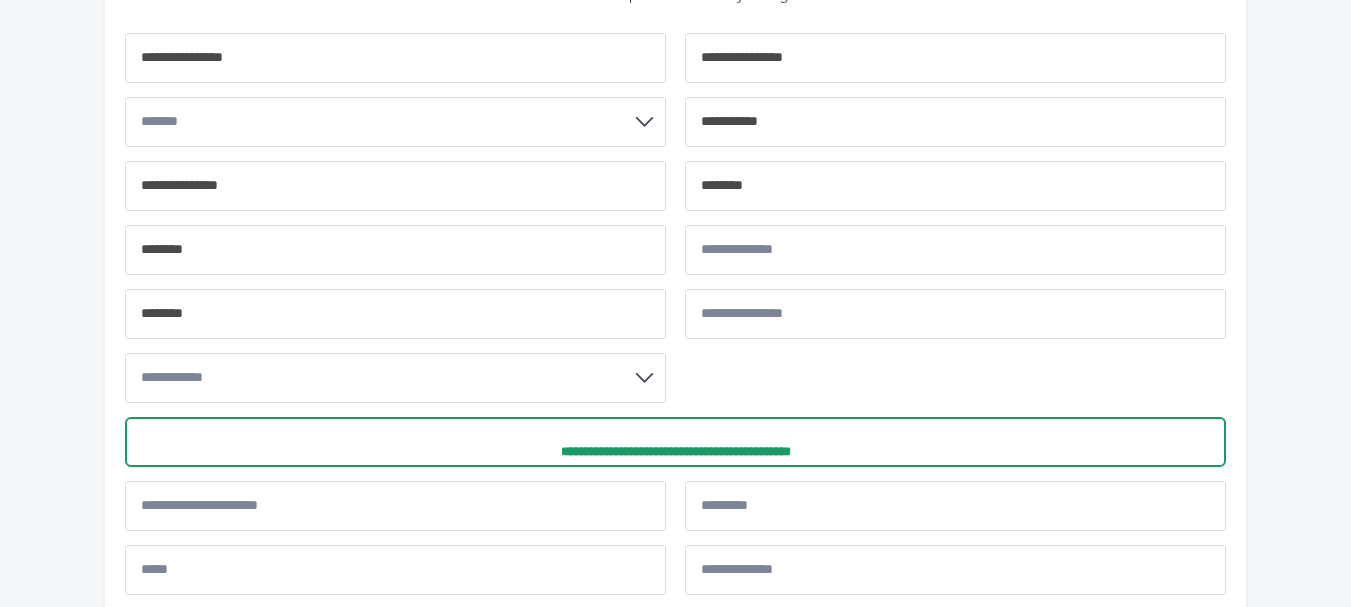 scroll, scrollTop: 500, scrollLeft: 0, axis: vertical 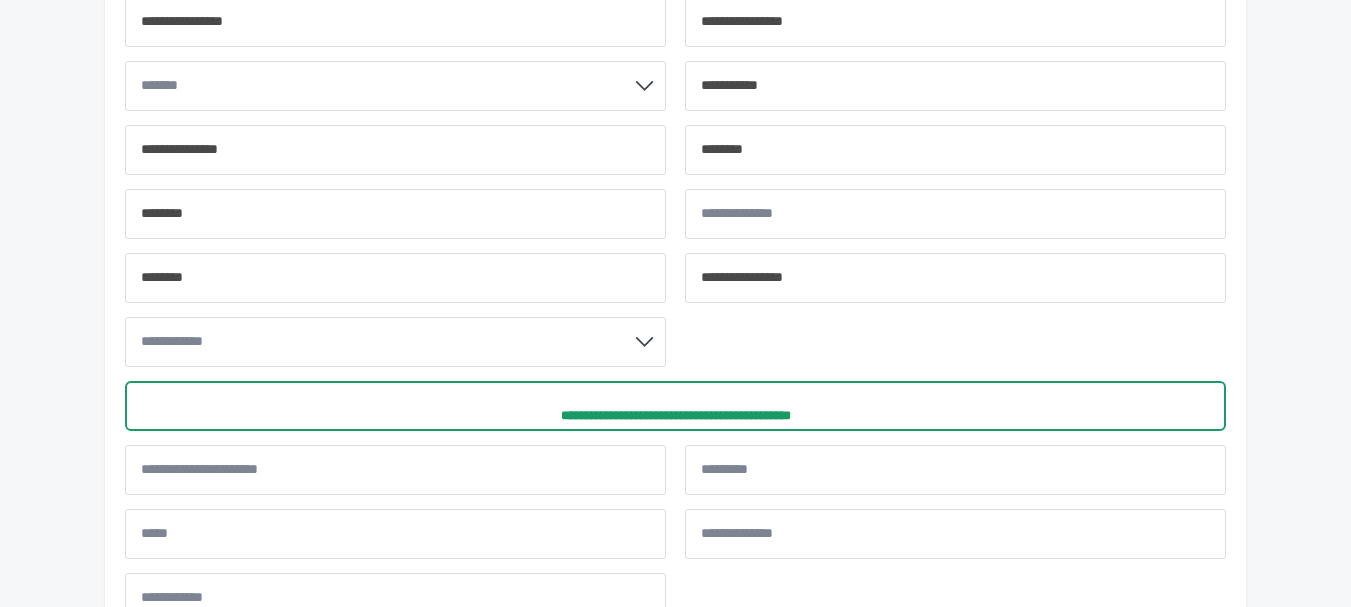 click at bounding box center (955, 278) 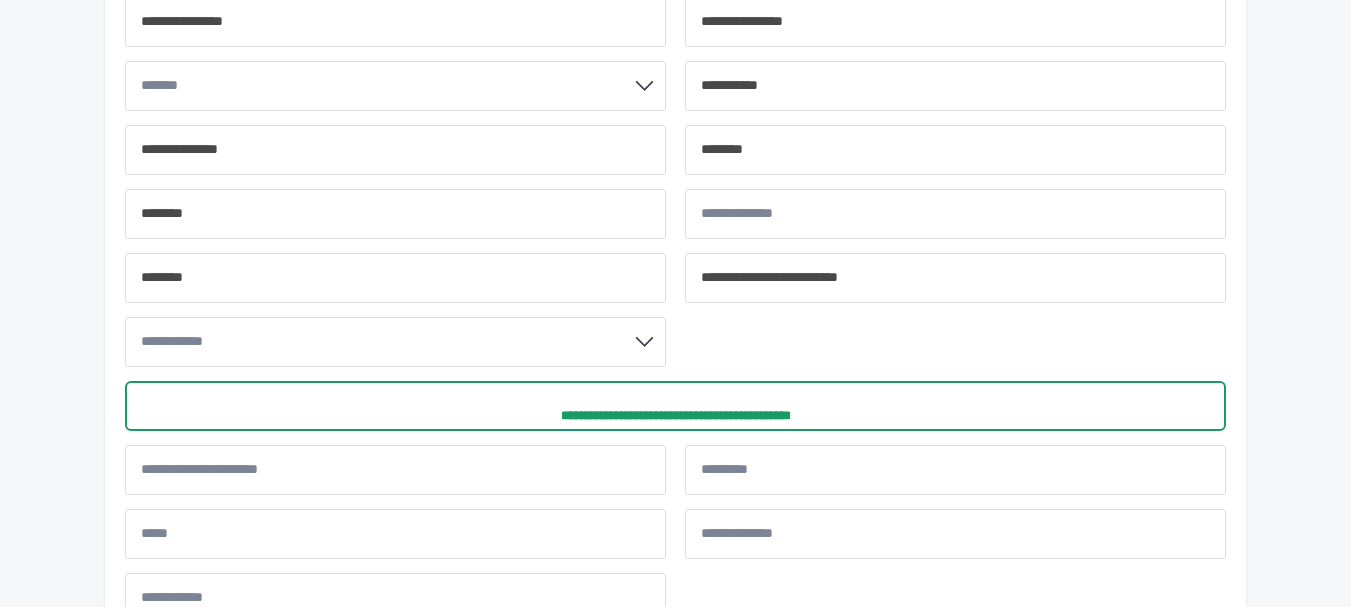 type on "**********" 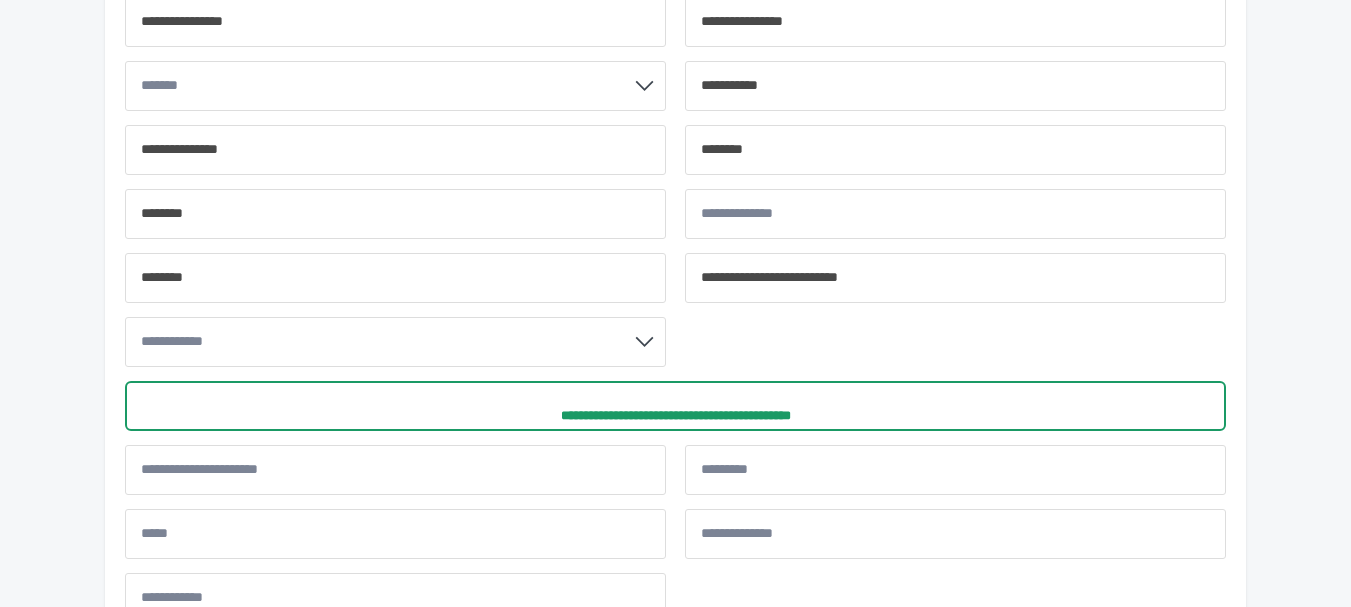 click on "**********" at bounding box center [395, 342] 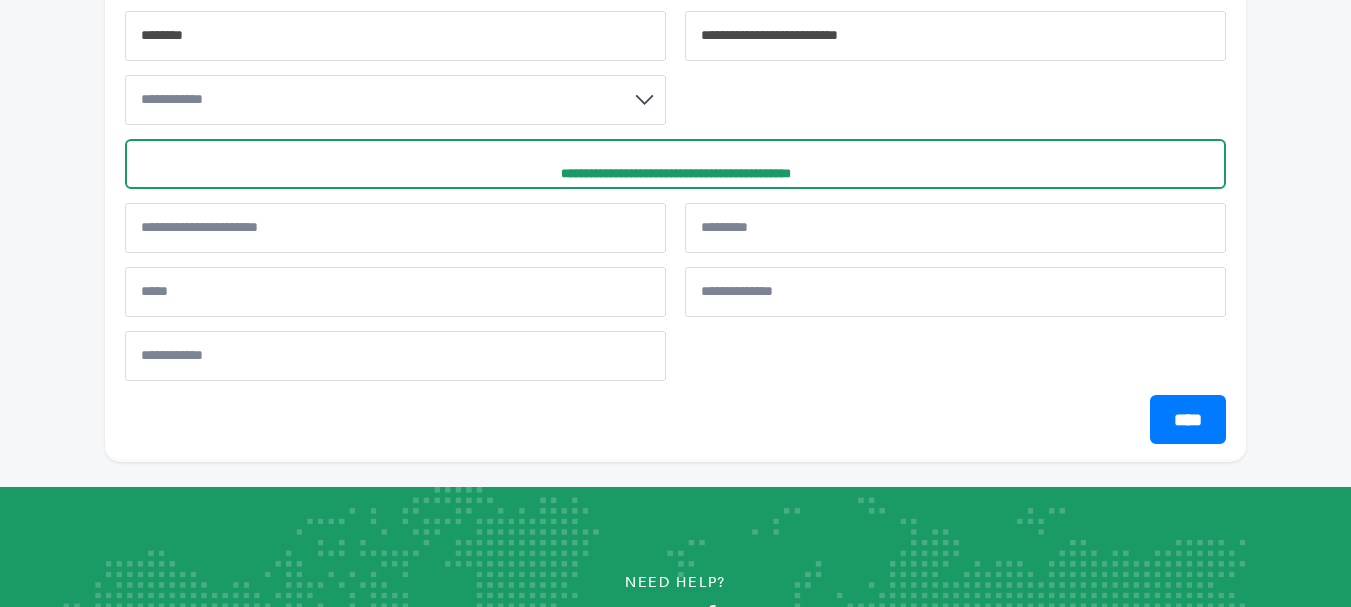 scroll, scrollTop: 800, scrollLeft: 0, axis: vertical 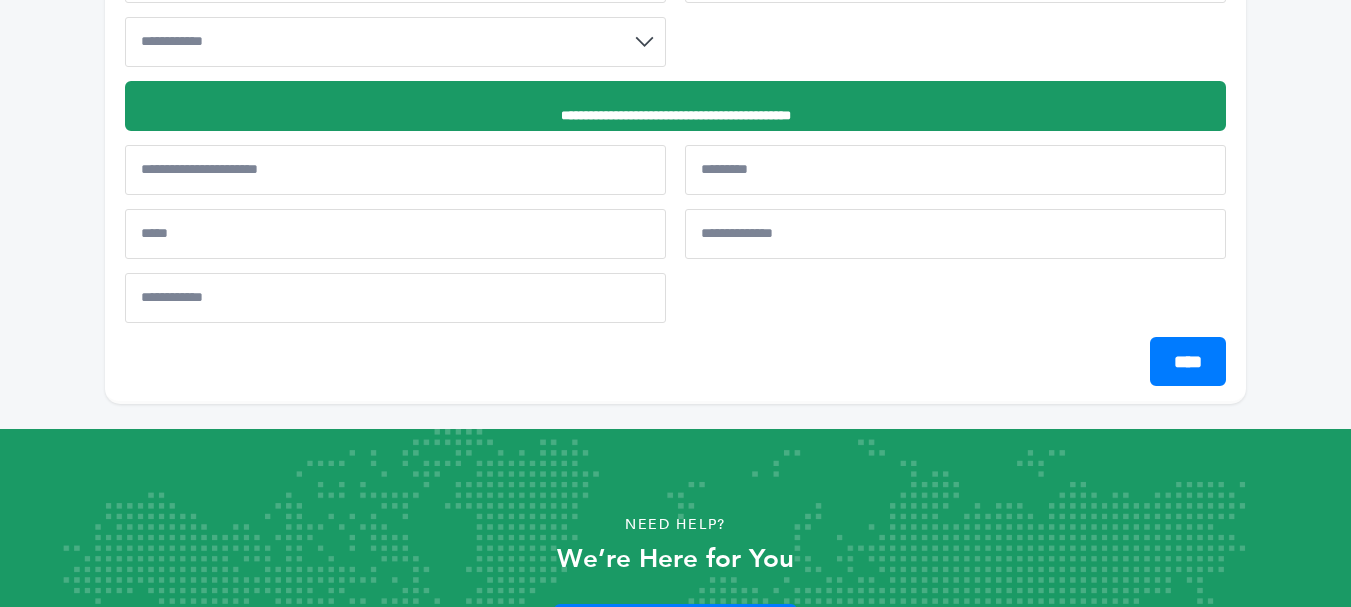click on "**********" at bounding box center [675, 106] 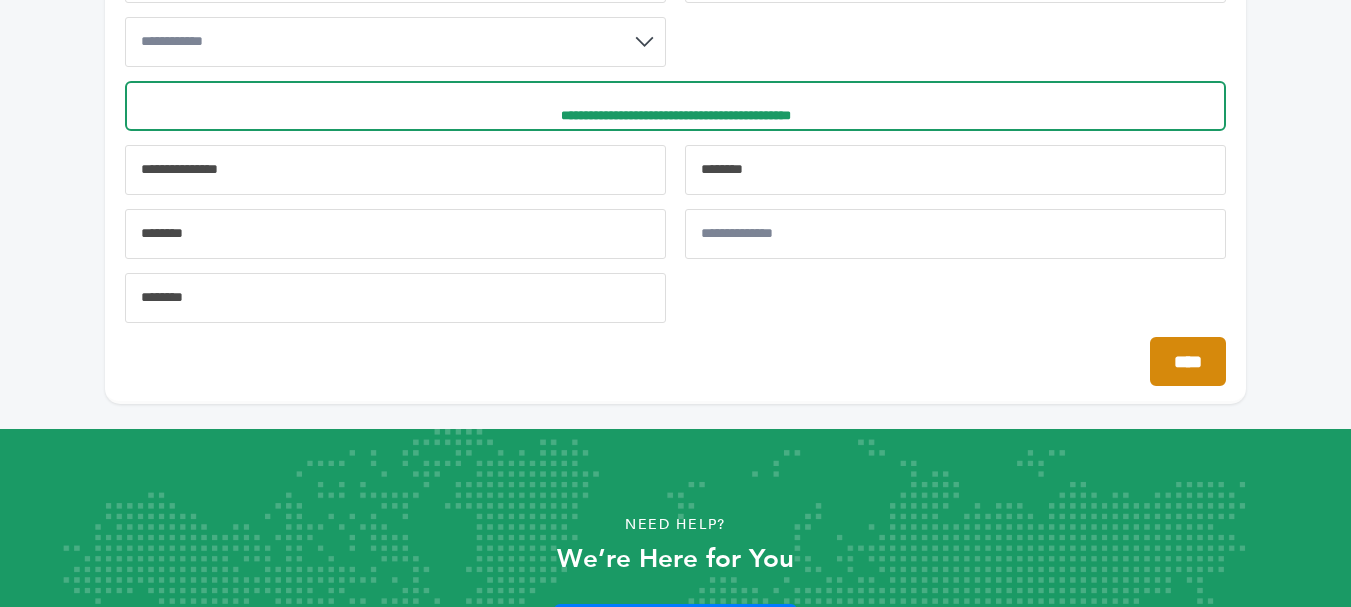 click on "****" at bounding box center [1188, 361] 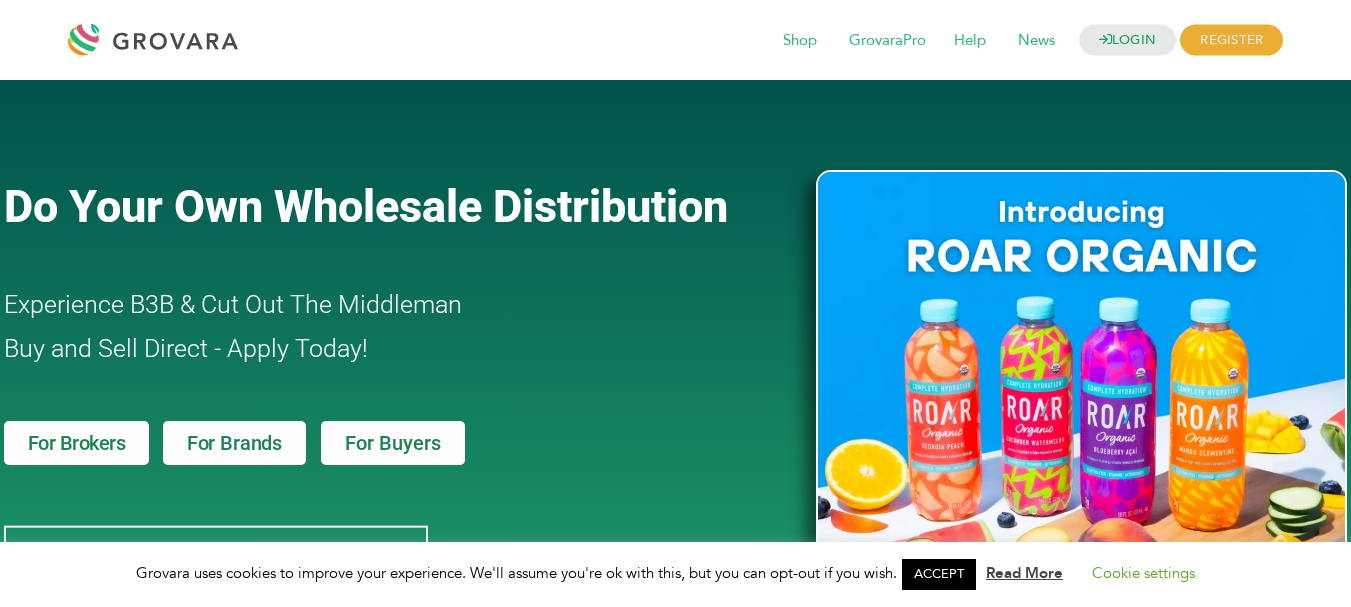 scroll, scrollTop: 0, scrollLeft: 0, axis: both 